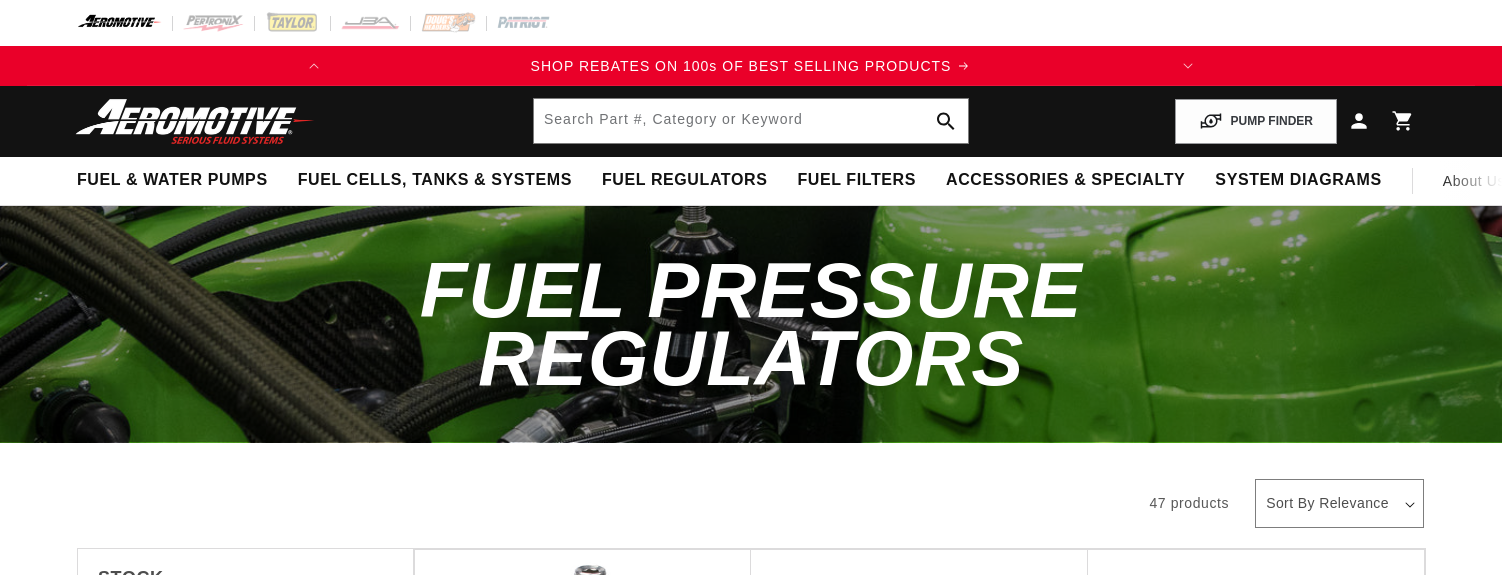 scroll, scrollTop: 0, scrollLeft: 0, axis: both 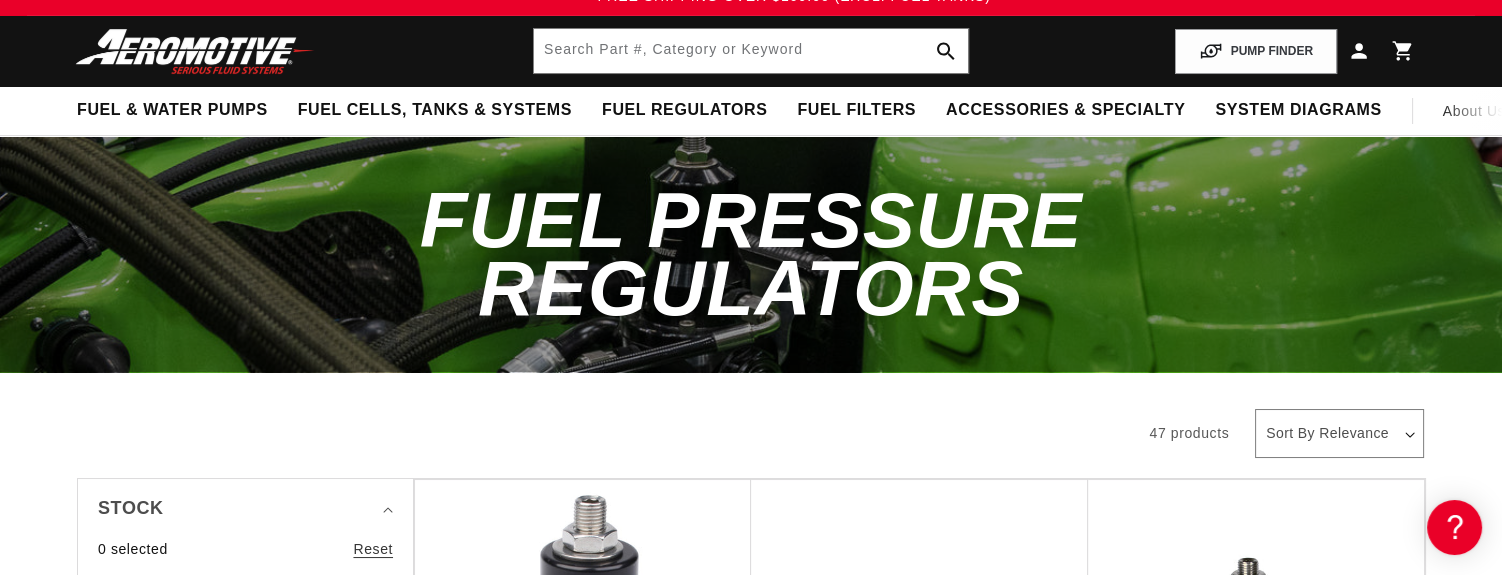click on "All Products" at bounding box center [595, 431] 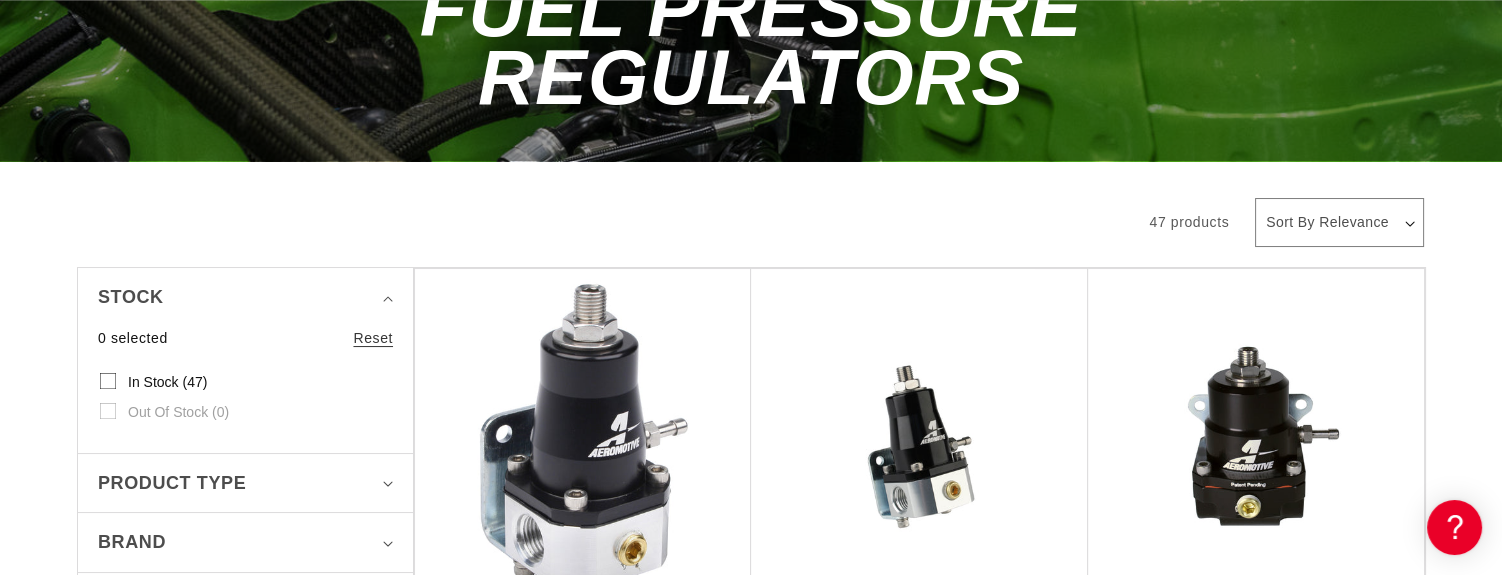 scroll, scrollTop: 375, scrollLeft: 0, axis: vertical 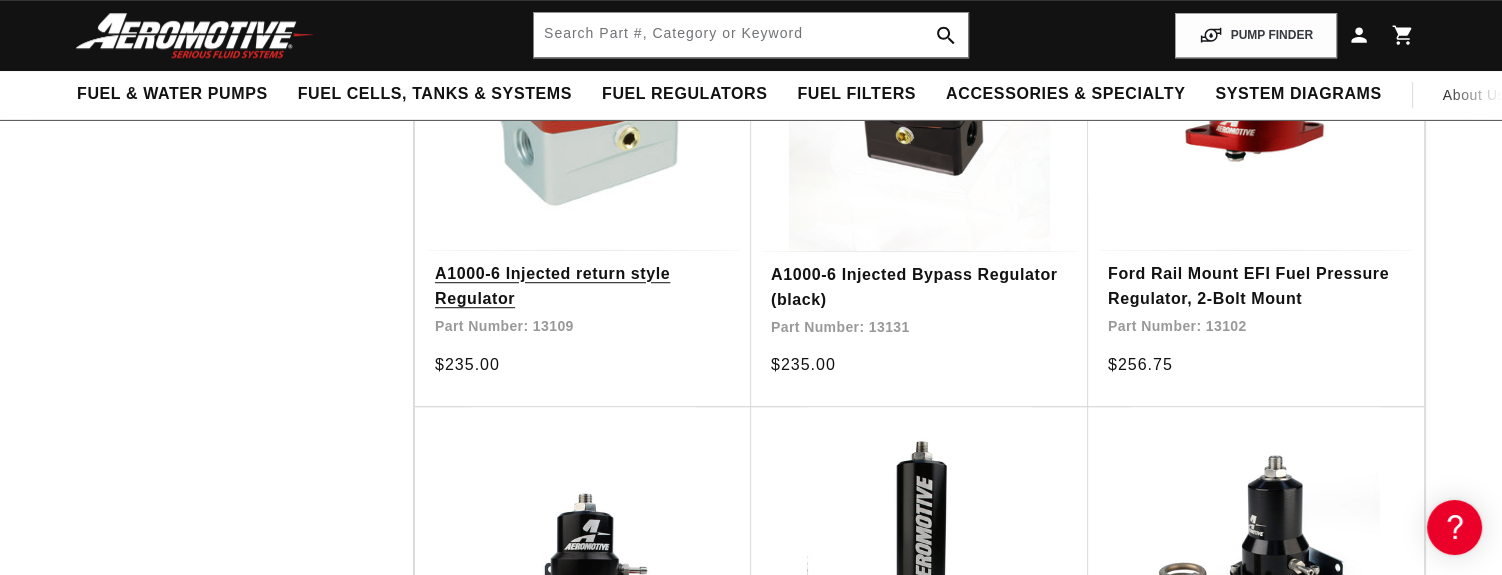 click on "A1000-6 Injected return style Regulator" at bounding box center (583, 286) 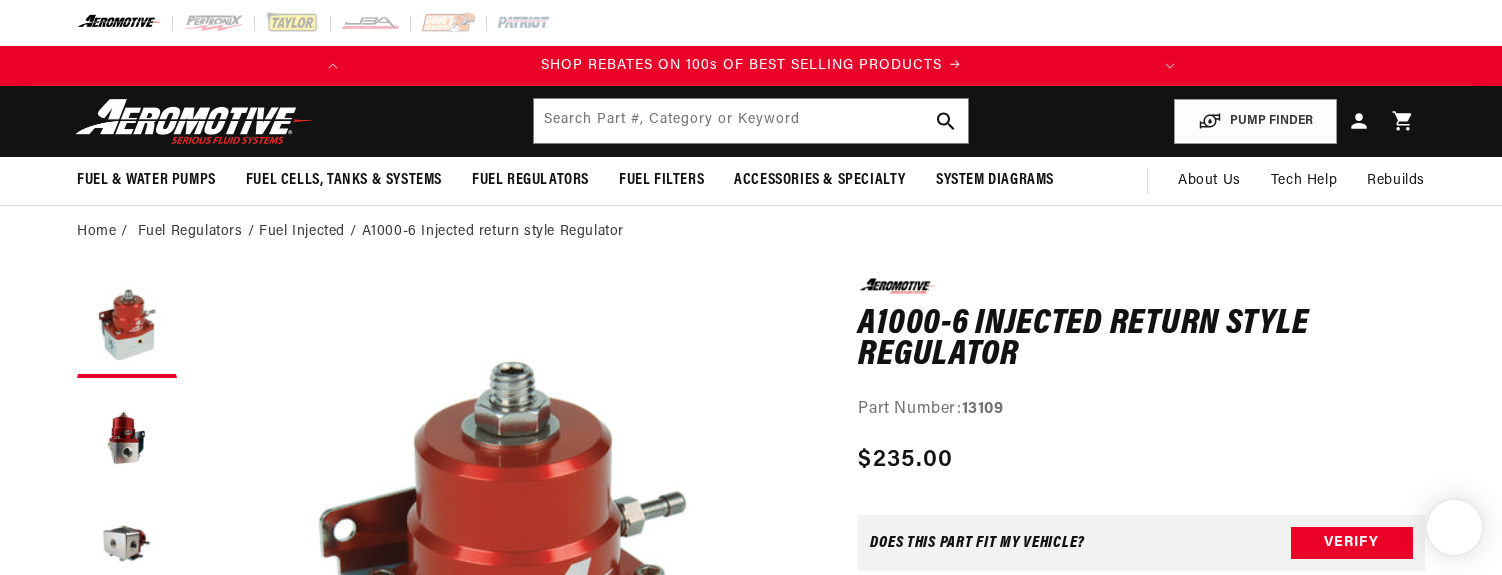 scroll, scrollTop: 0, scrollLeft: 0, axis: both 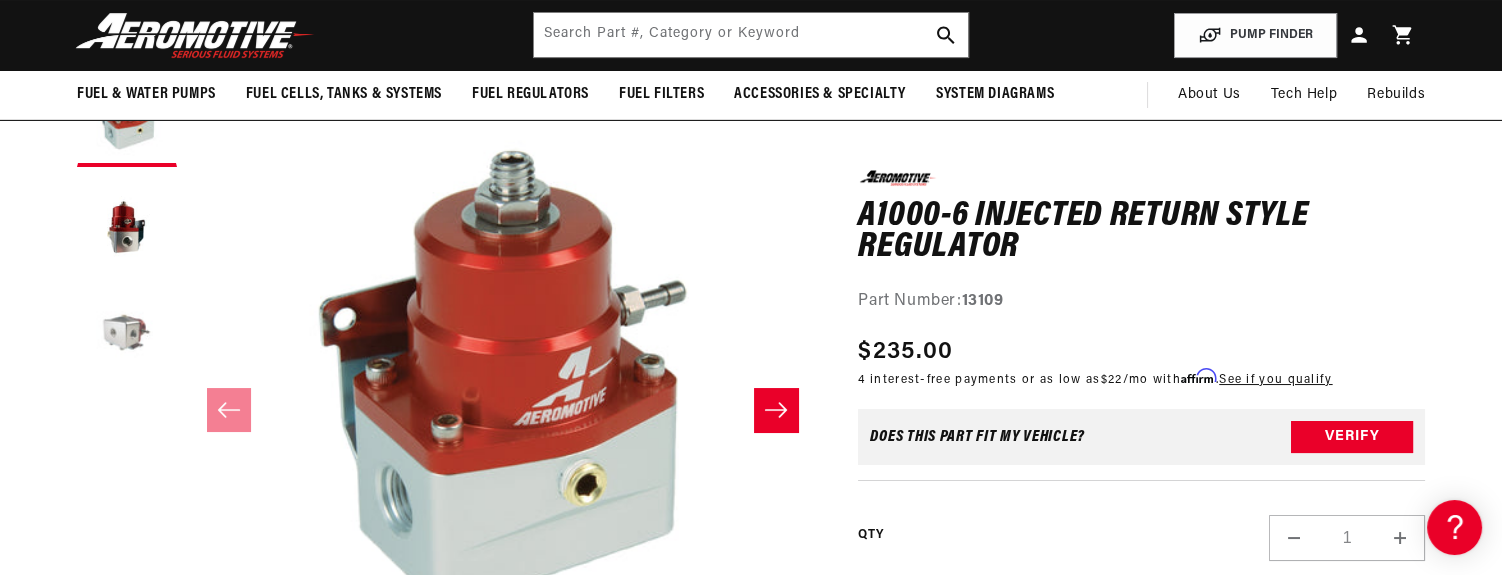 click at bounding box center (127, 337) 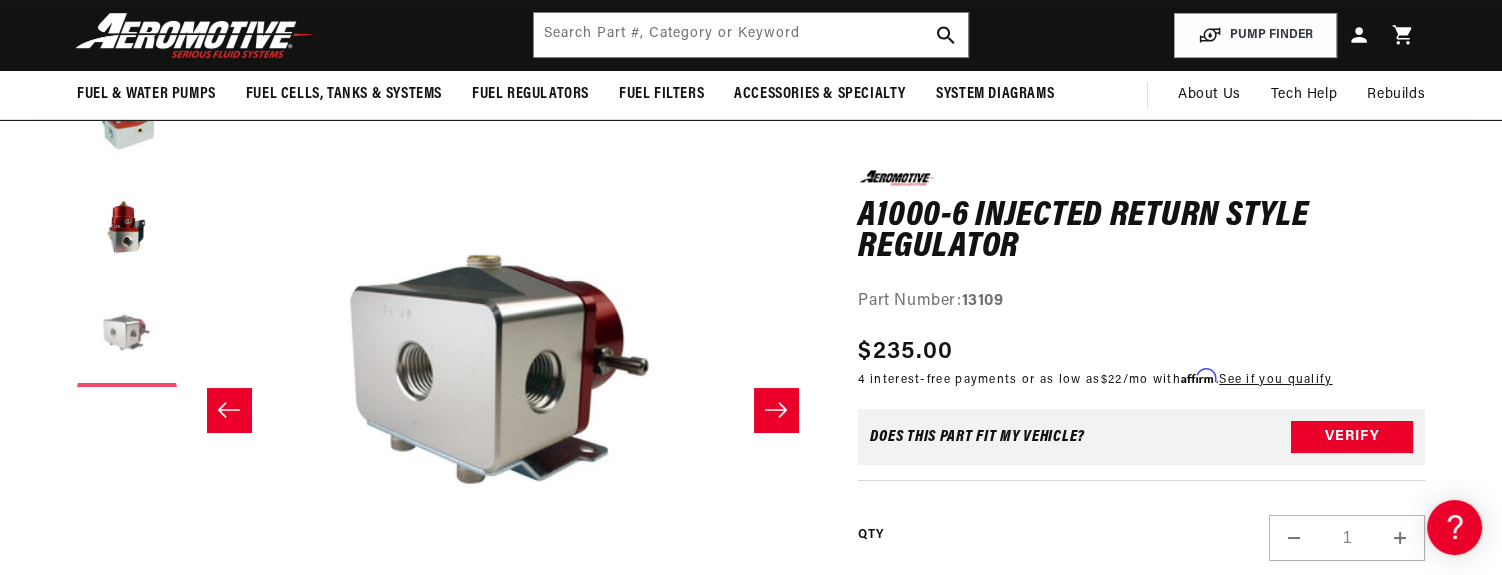 scroll, scrollTop: 0, scrollLeft: 1262, axis: horizontal 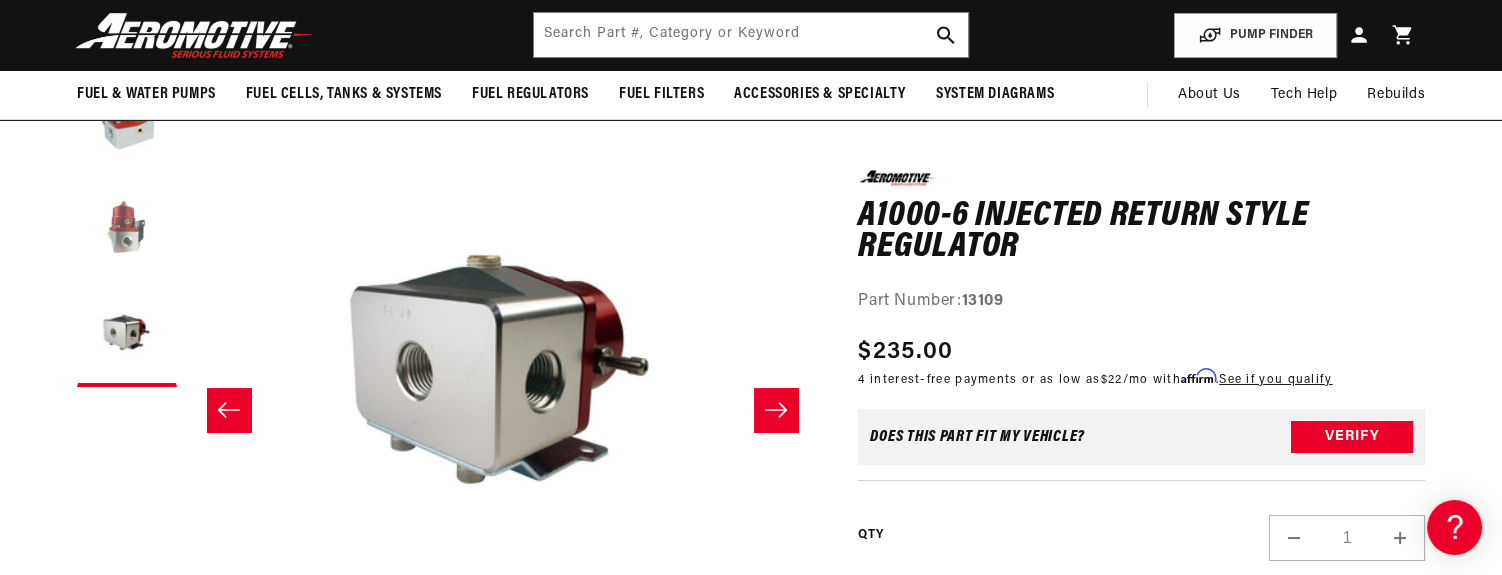 click at bounding box center (127, 227) 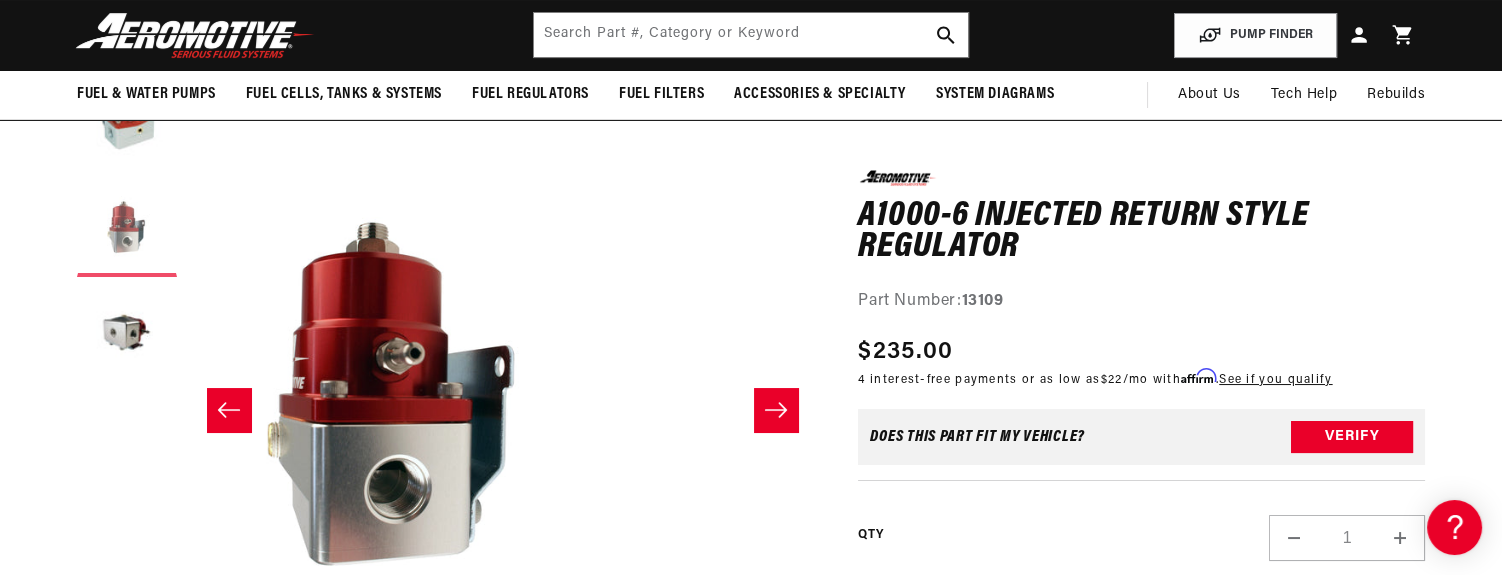 scroll, scrollTop: 0, scrollLeft: 632, axis: horizontal 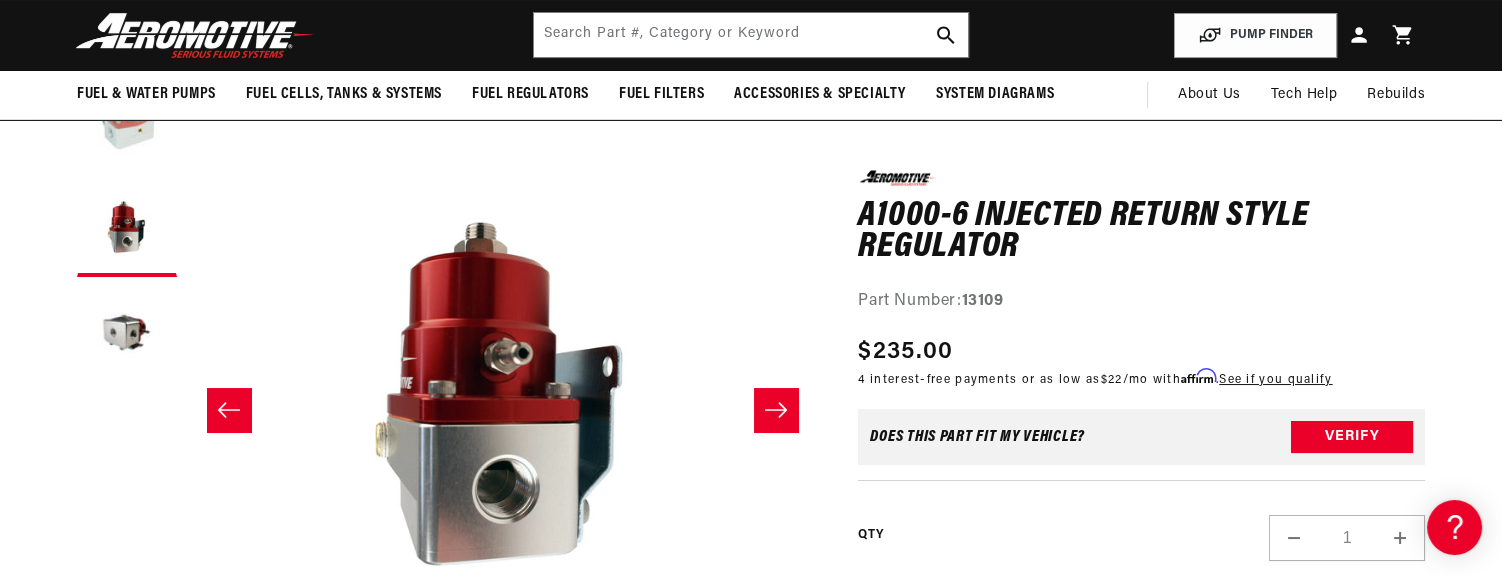 click at bounding box center [127, 117] 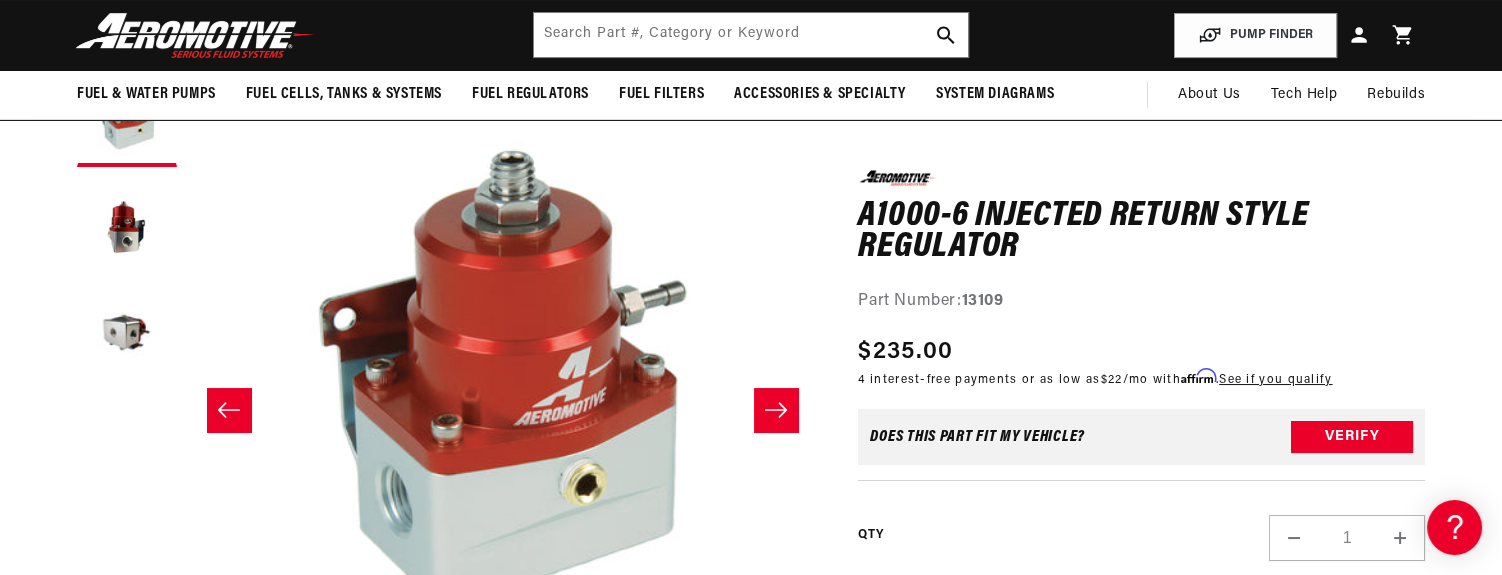scroll, scrollTop: 0, scrollLeft: 0, axis: both 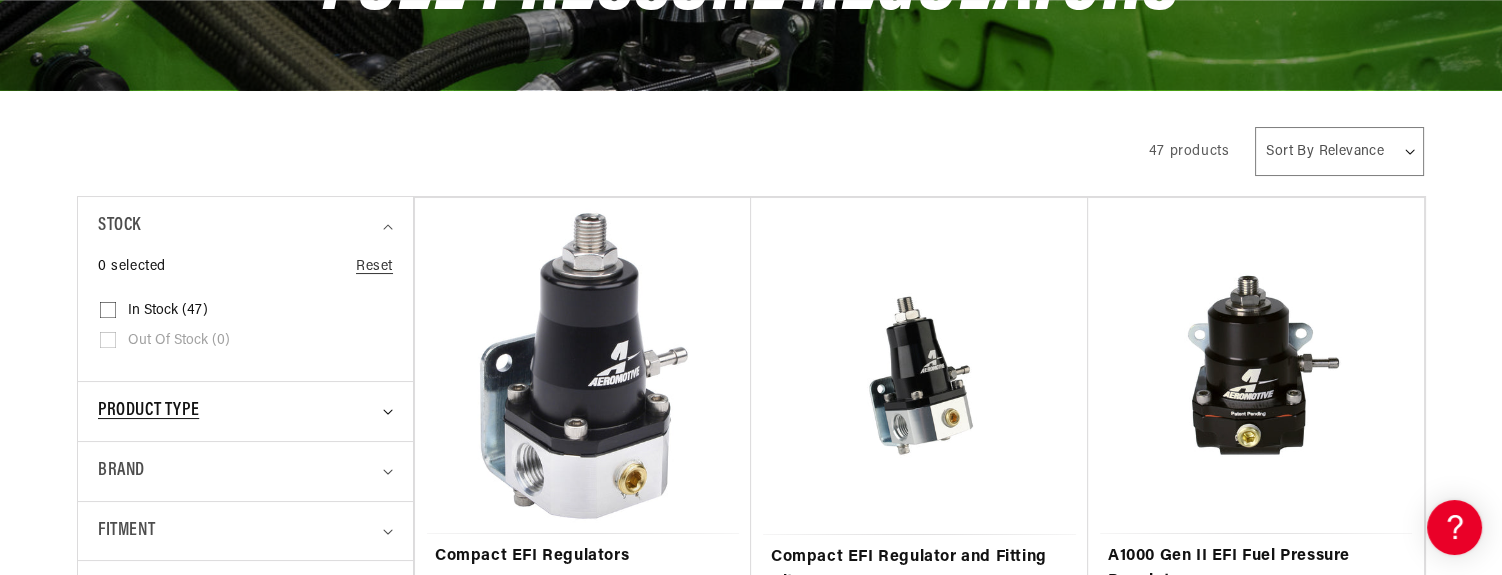 click 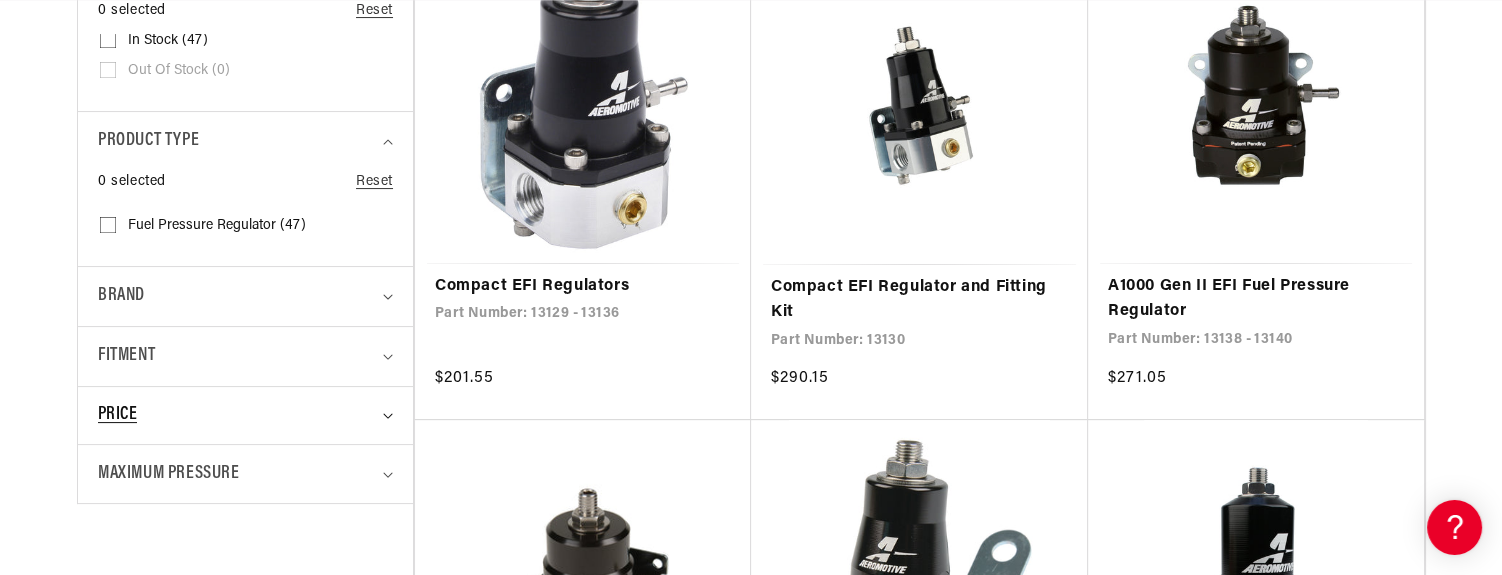 scroll, scrollTop: 598, scrollLeft: 0, axis: vertical 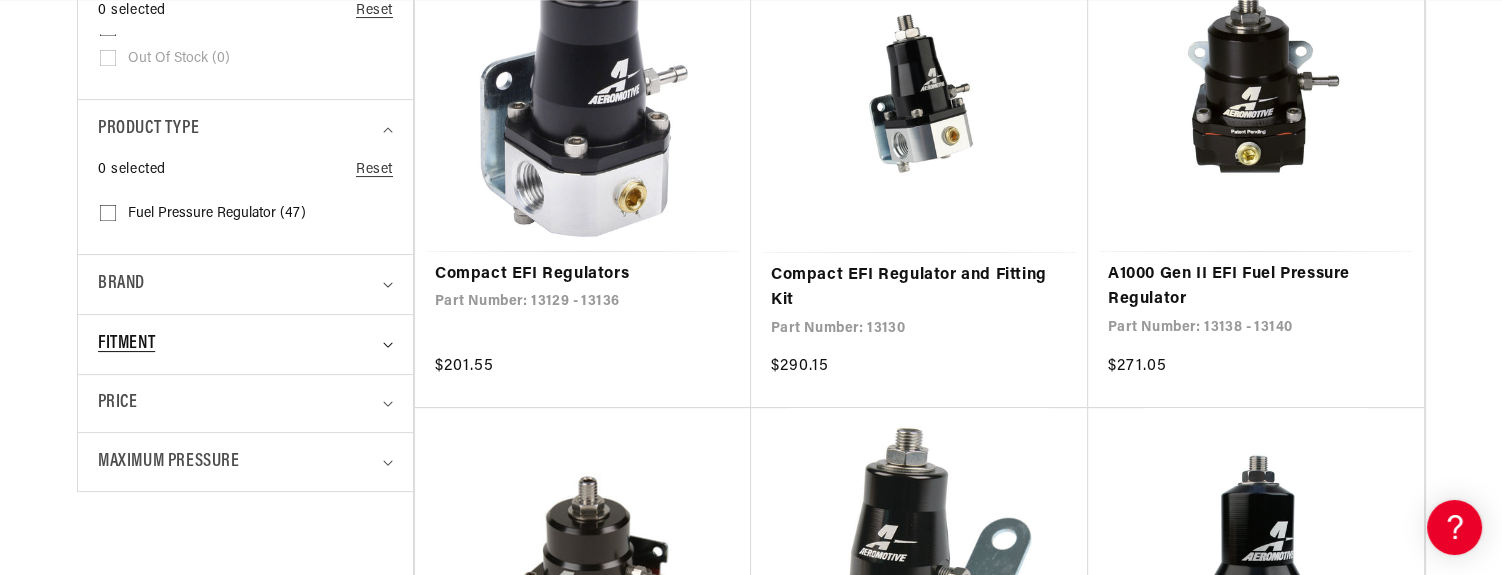 click on "Fitment" at bounding box center (245, 344) 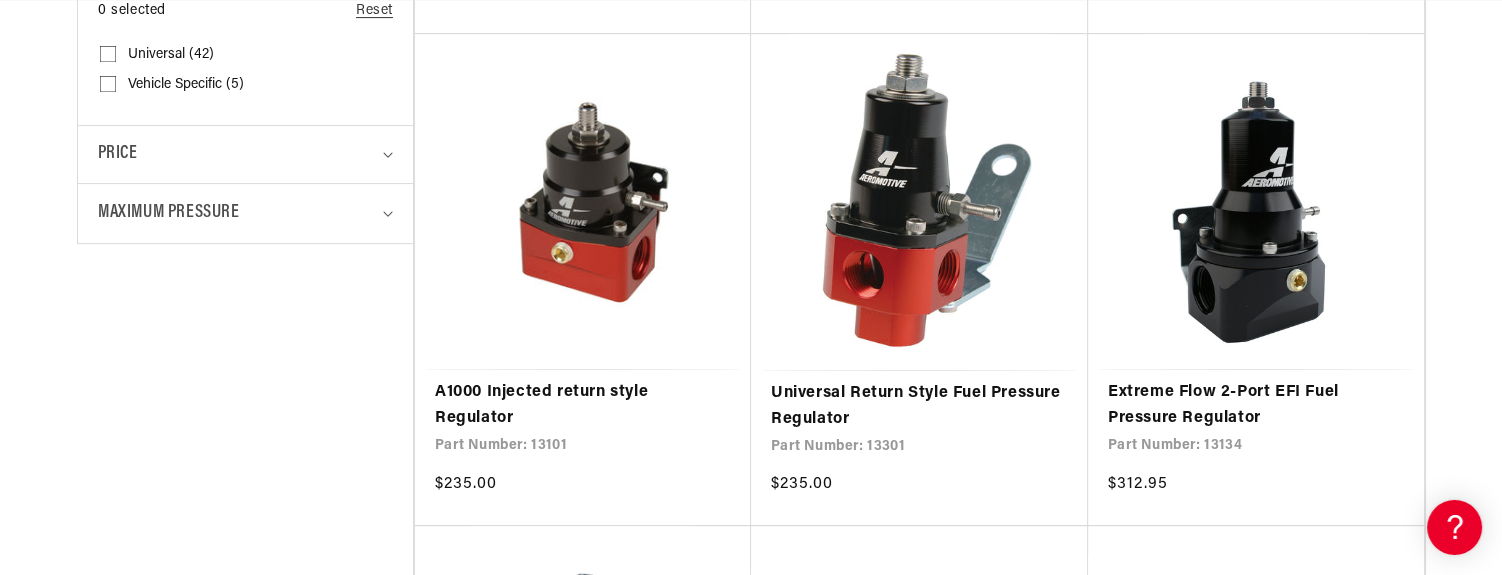 scroll, scrollTop: 985, scrollLeft: 0, axis: vertical 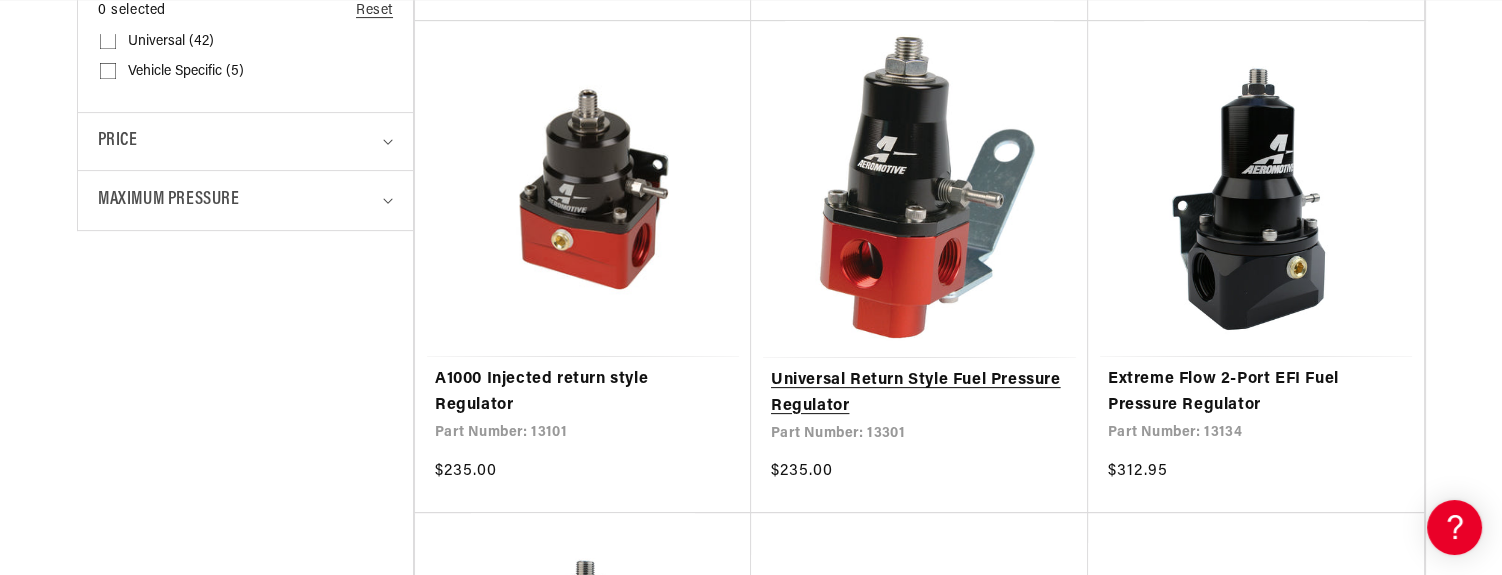 click on "Universal Return Style Fuel Pressure Regulator" at bounding box center (919, 393) 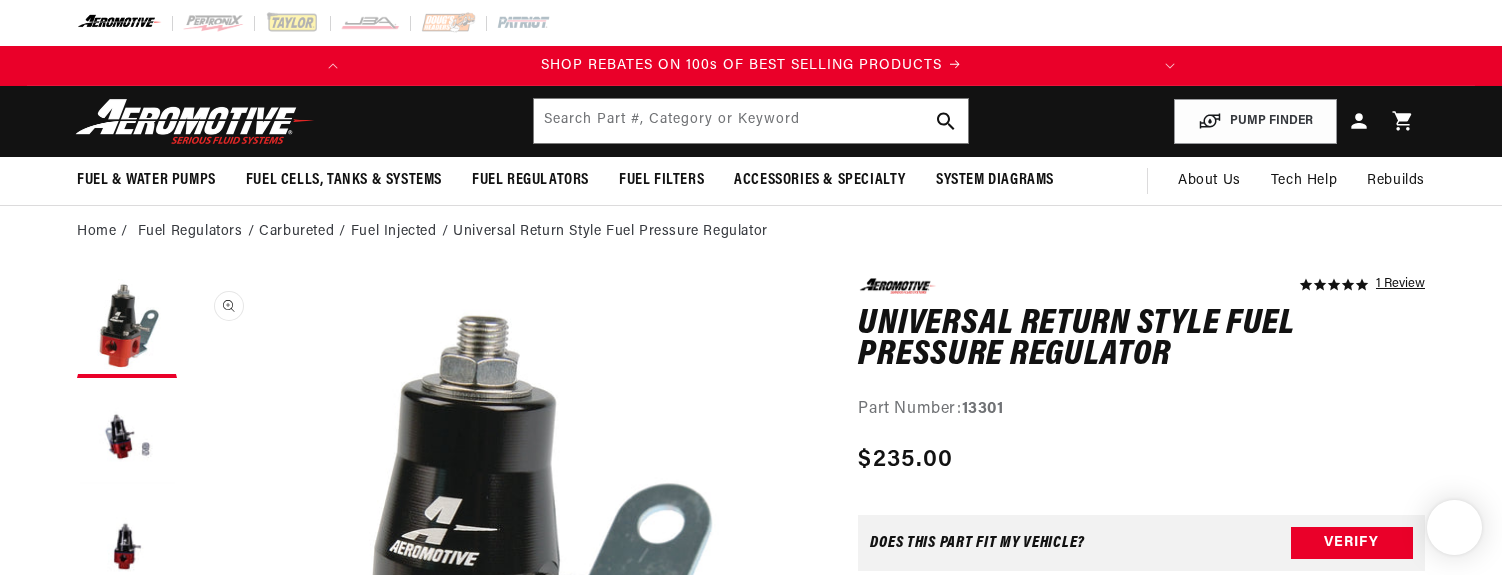 scroll, scrollTop: 0, scrollLeft: 0, axis: both 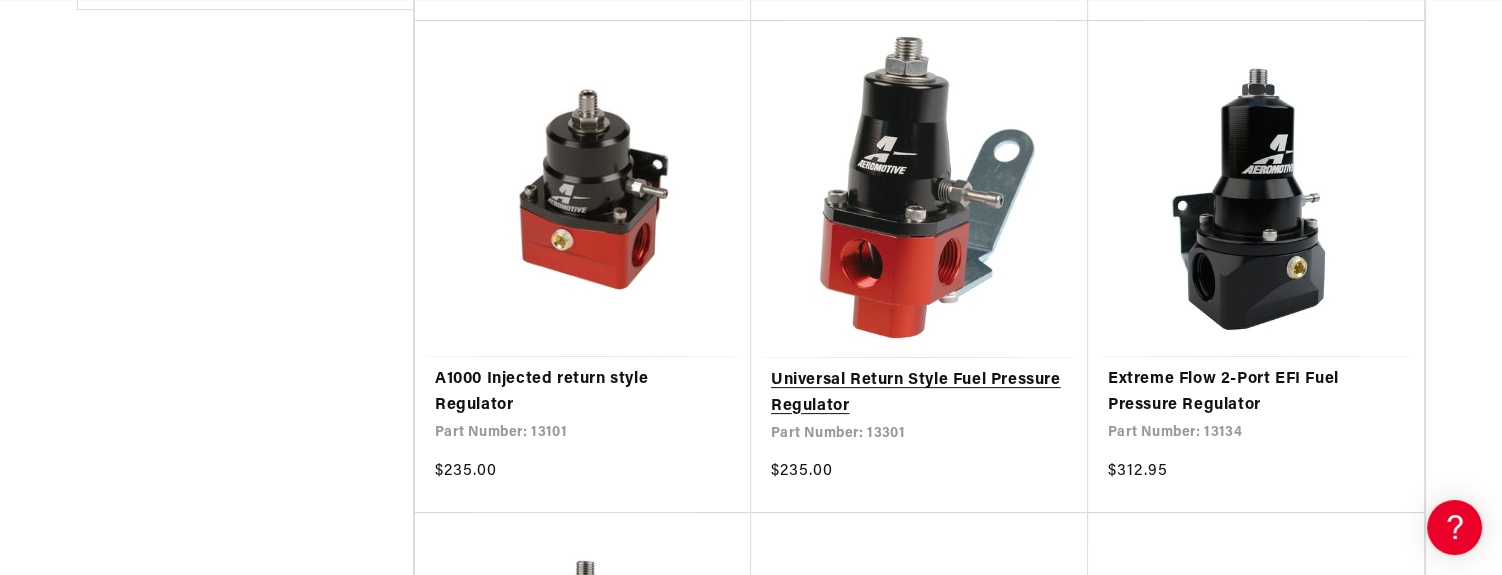 click on "Universal Return Style Fuel Pressure Regulator" at bounding box center (919, 393) 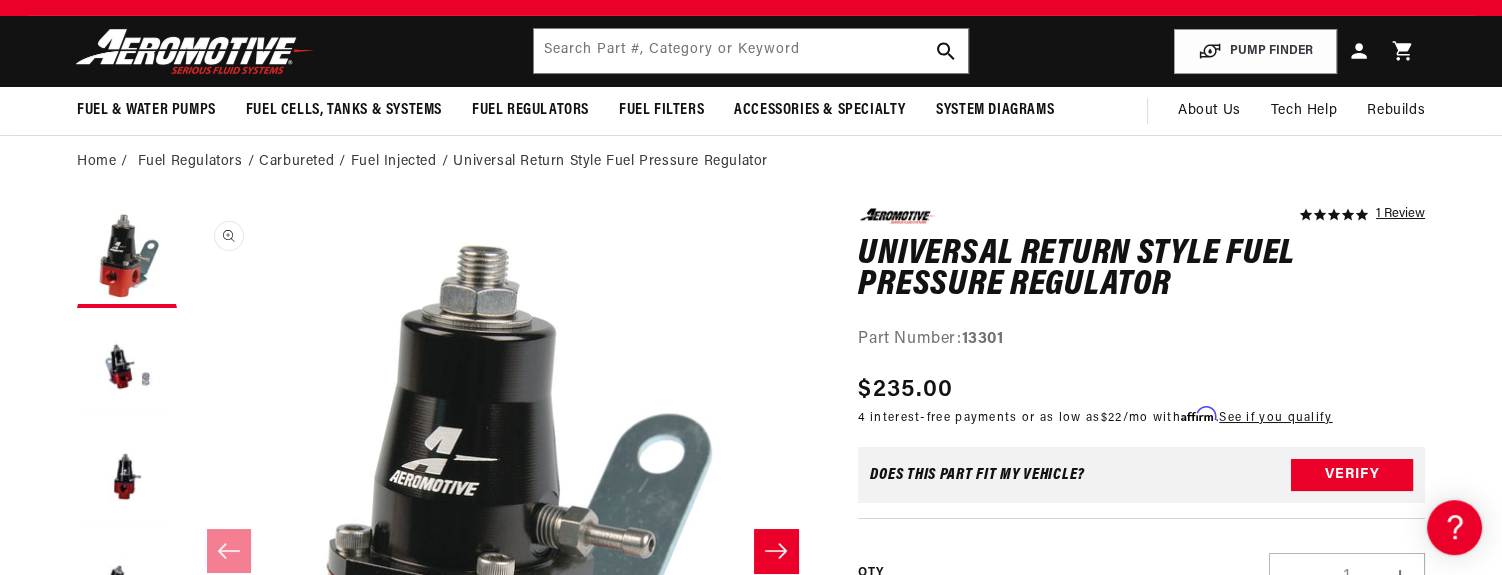 scroll, scrollTop: 140, scrollLeft: 0, axis: vertical 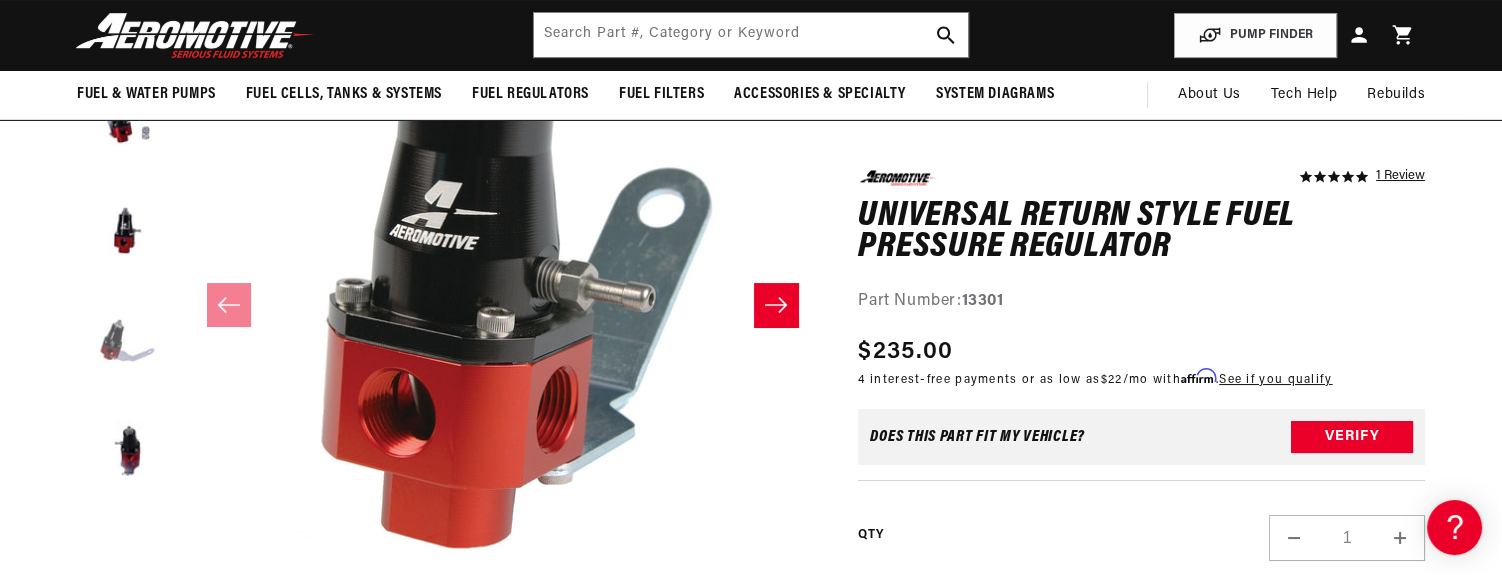 click at bounding box center (127, 342) 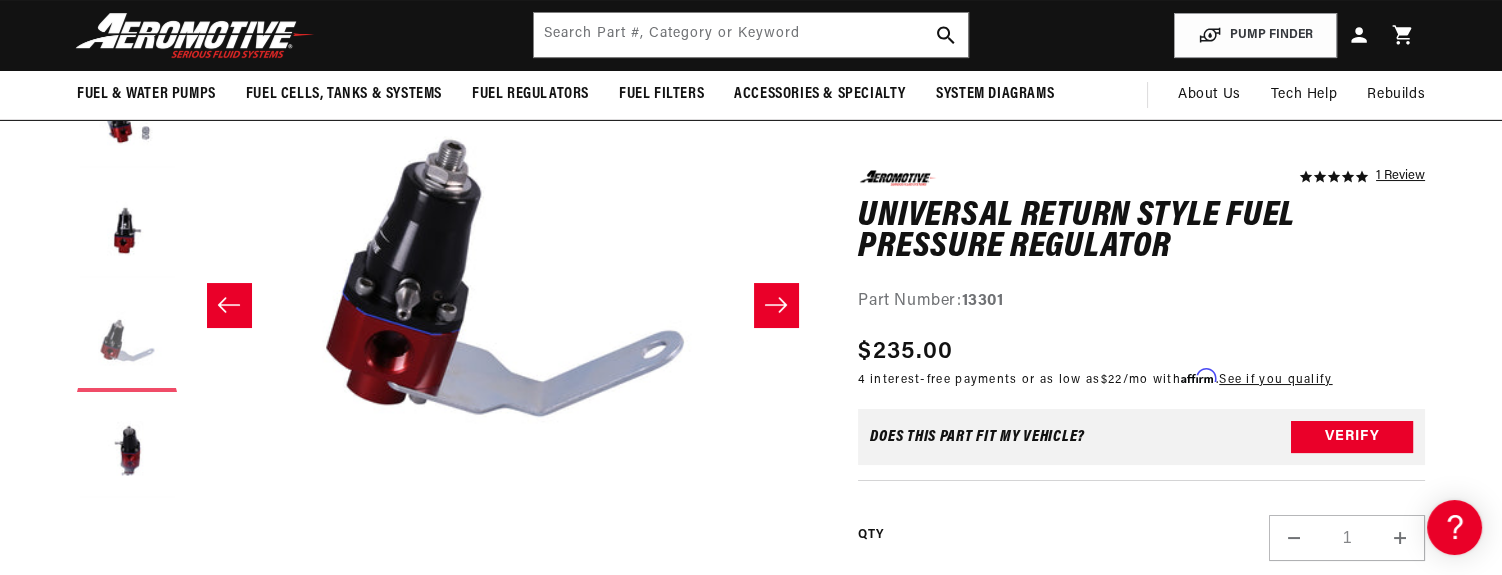 scroll, scrollTop: 0, scrollLeft: 1894, axis: horizontal 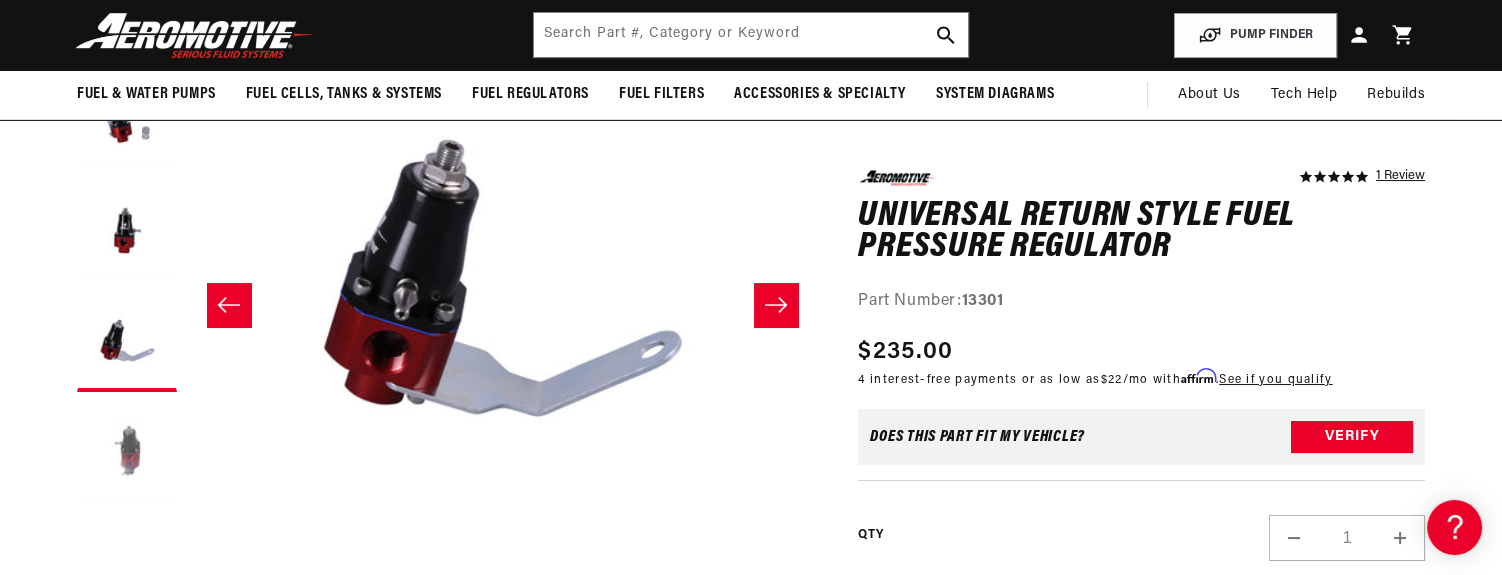 click at bounding box center (127, 452) 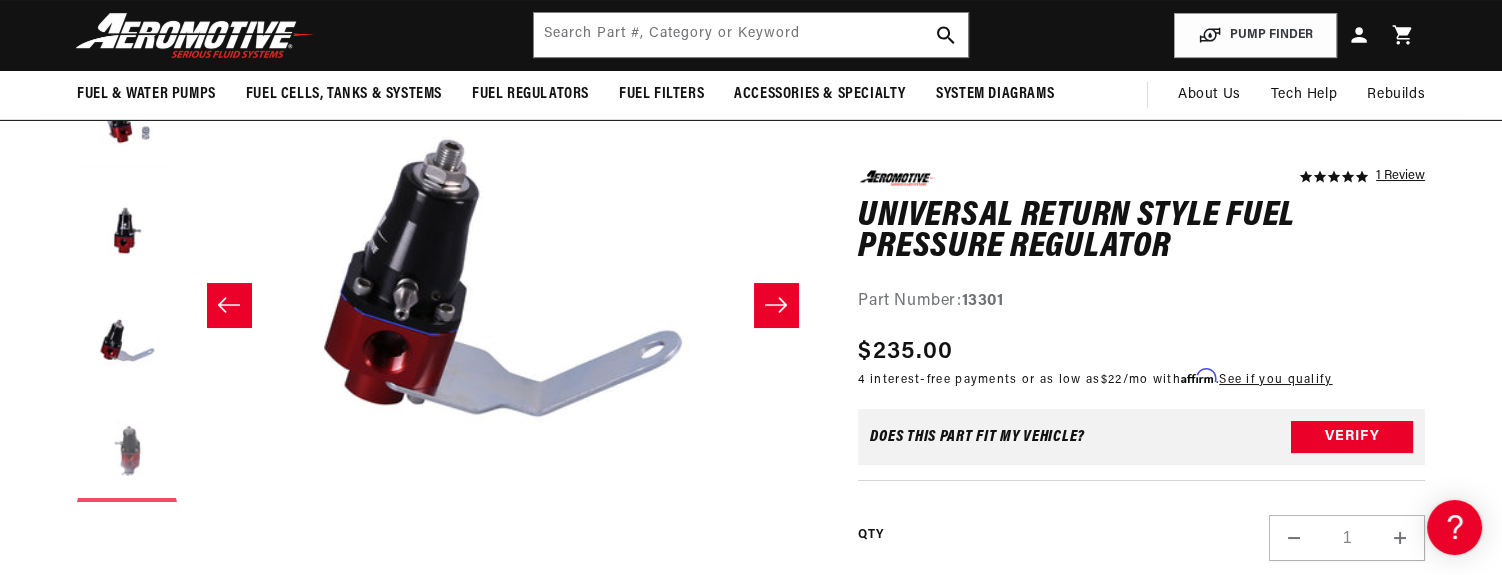 scroll, scrollTop: 0, scrollLeft: 2457, axis: horizontal 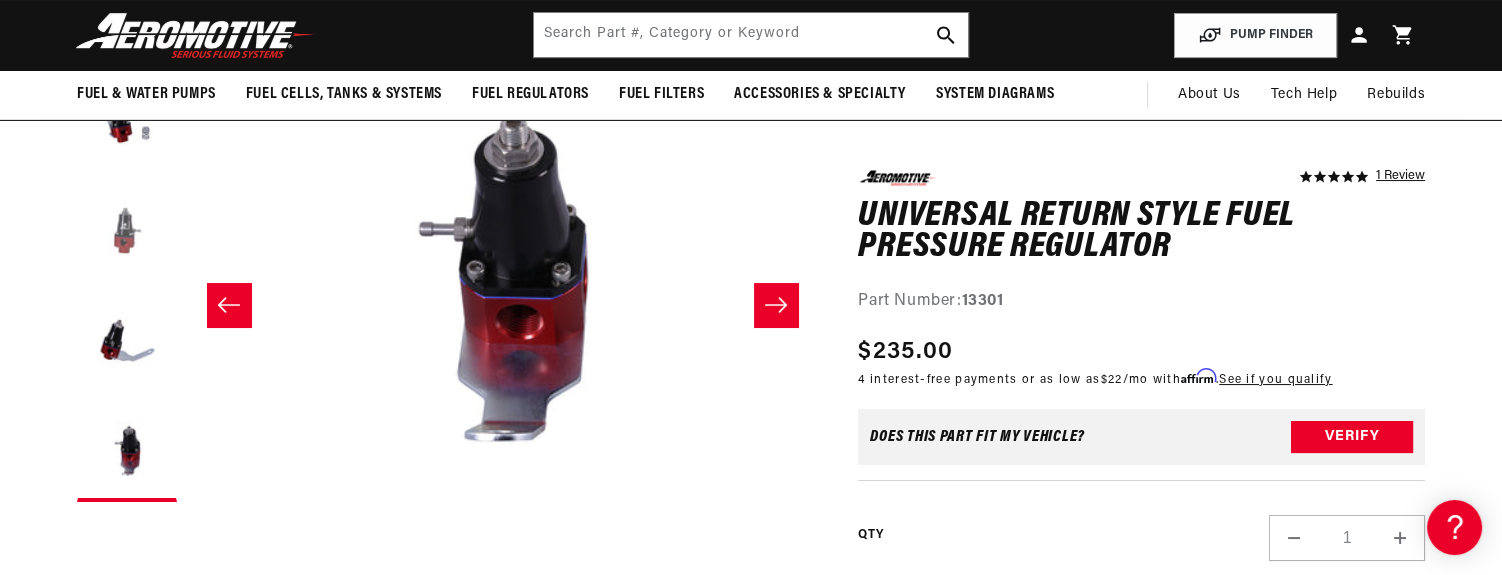 click at bounding box center [127, 232] 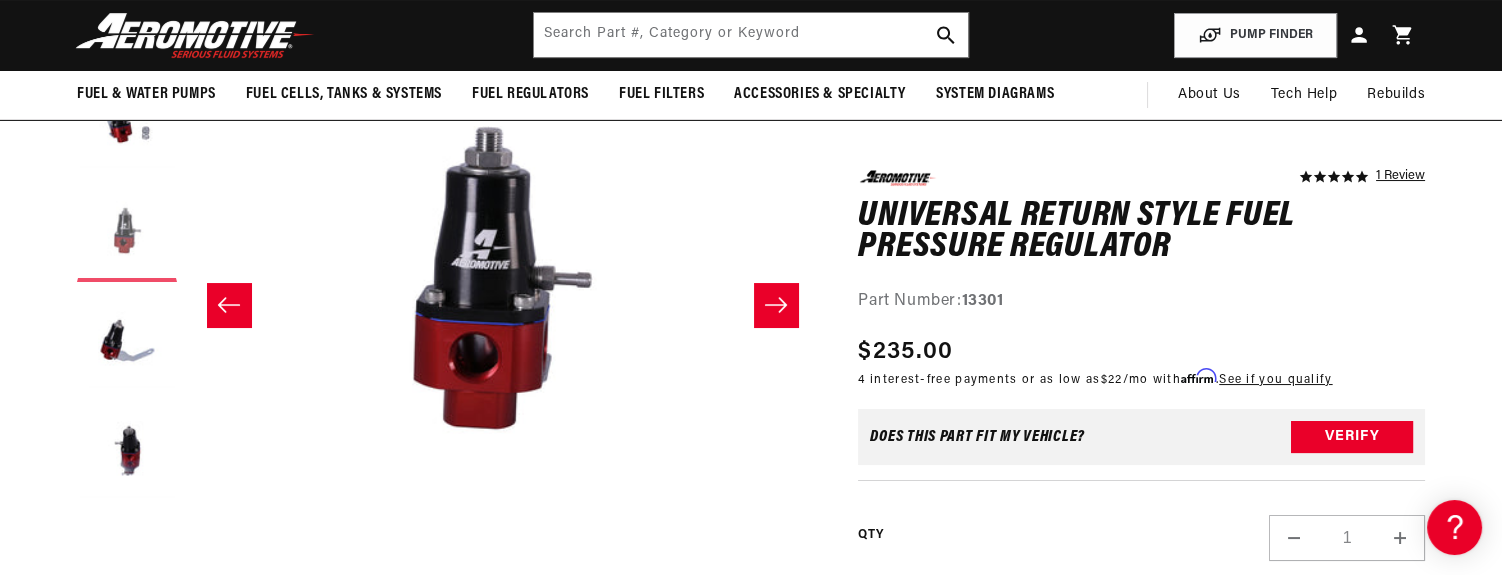scroll, scrollTop: 0, scrollLeft: 1262, axis: horizontal 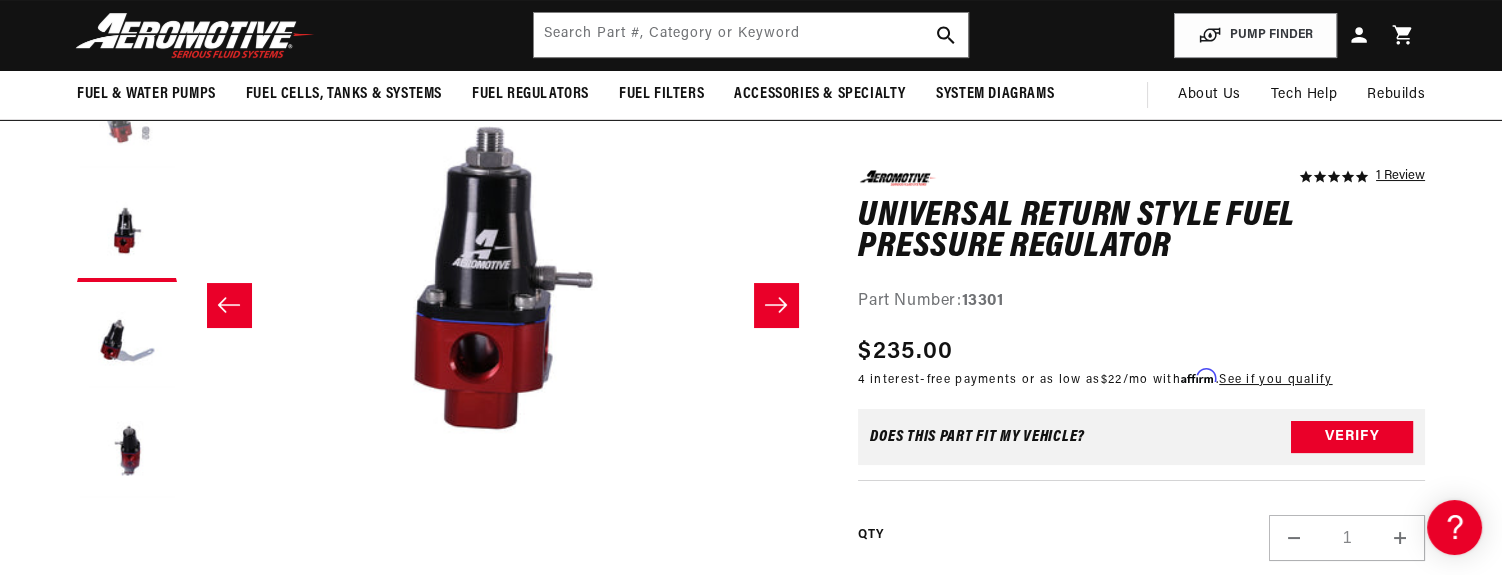 click at bounding box center (127, 122) 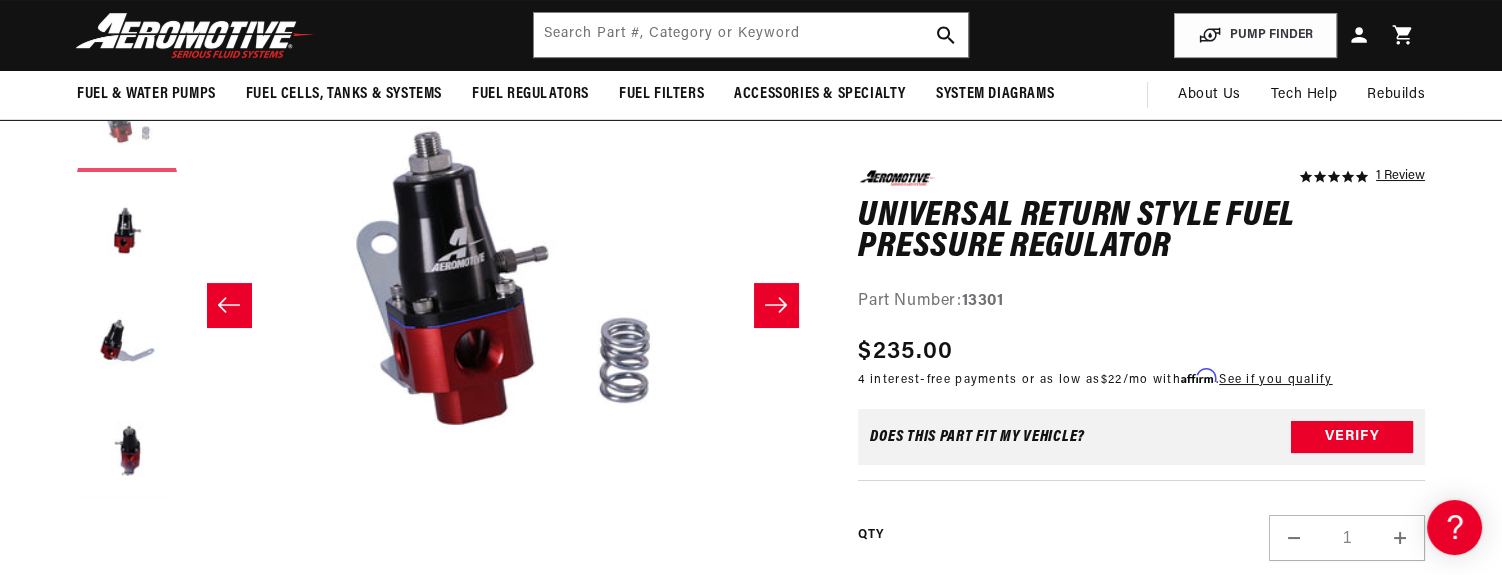 scroll, scrollTop: 0, scrollLeft: 631, axis: horizontal 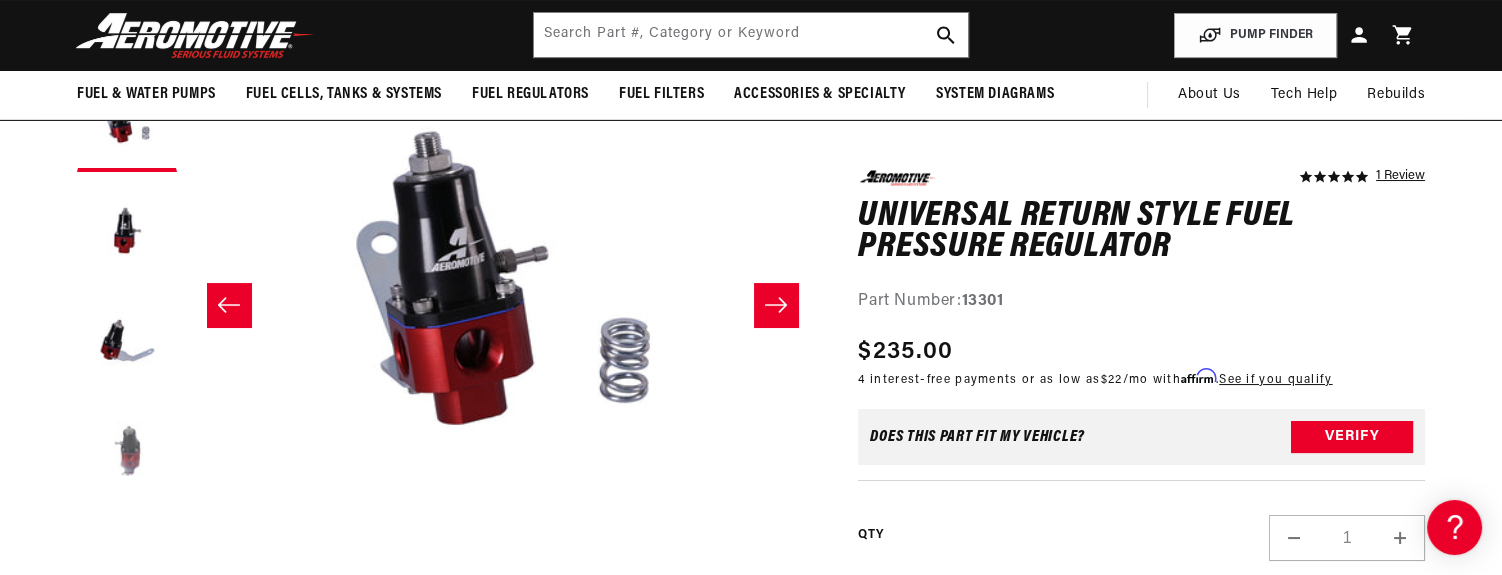 click at bounding box center (127, 452) 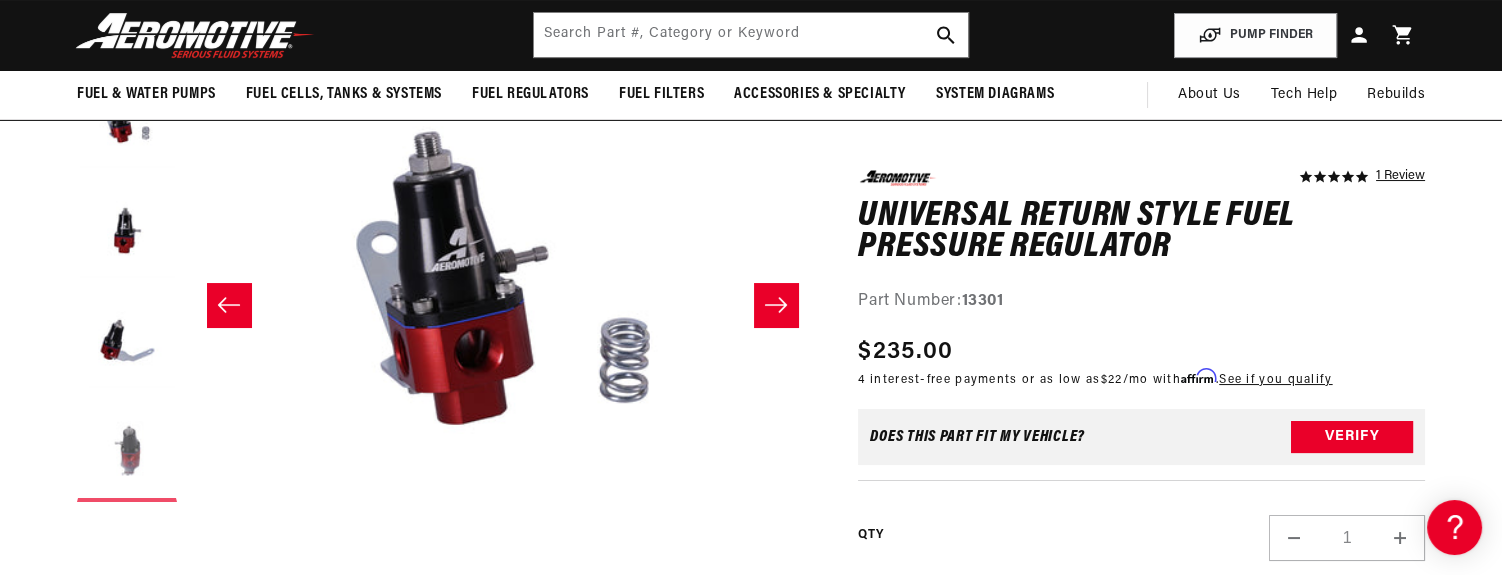scroll, scrollTop: 0, scrollLeft: 1, axis: horizontal 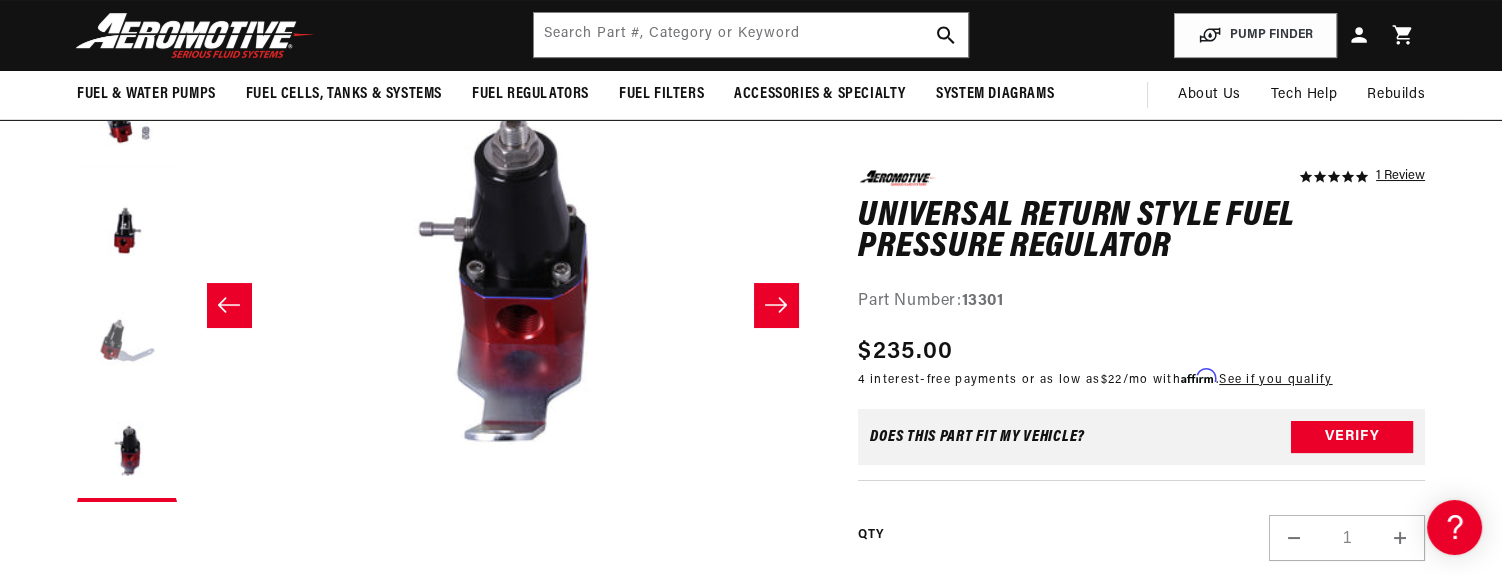 click at bounding box center [127, 342] 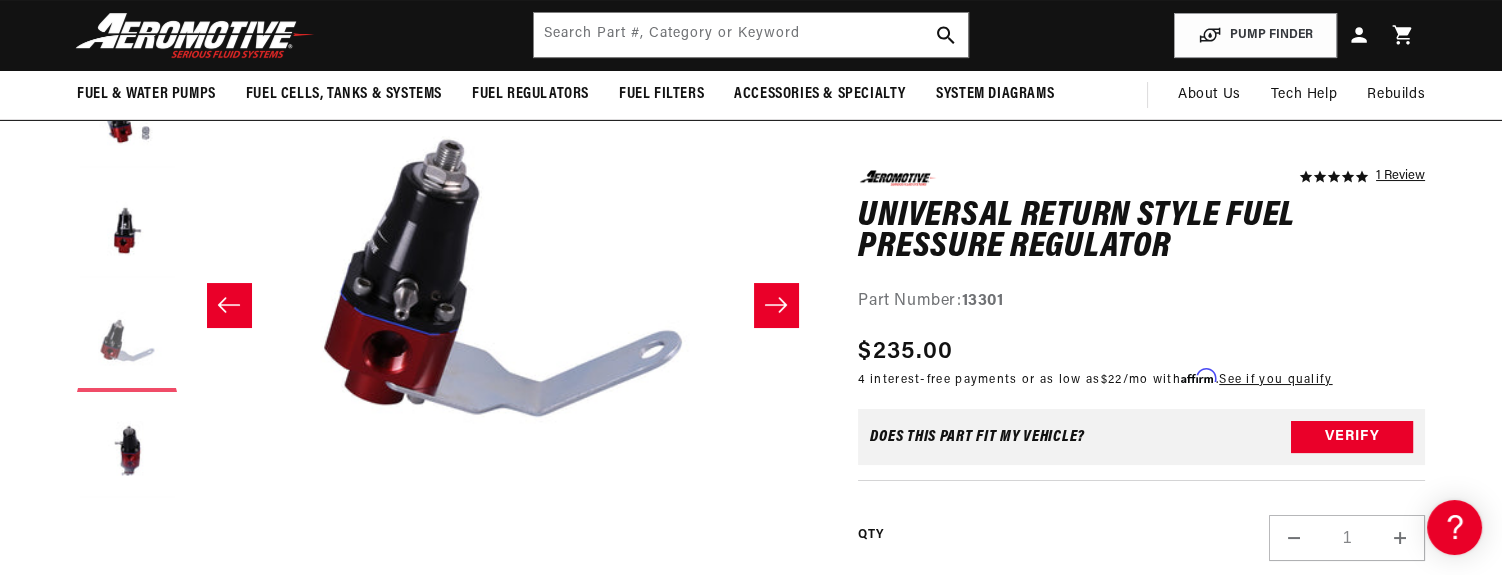 scroll, scrollTop: 0, scrollLeft: 1894, axis: horizontal 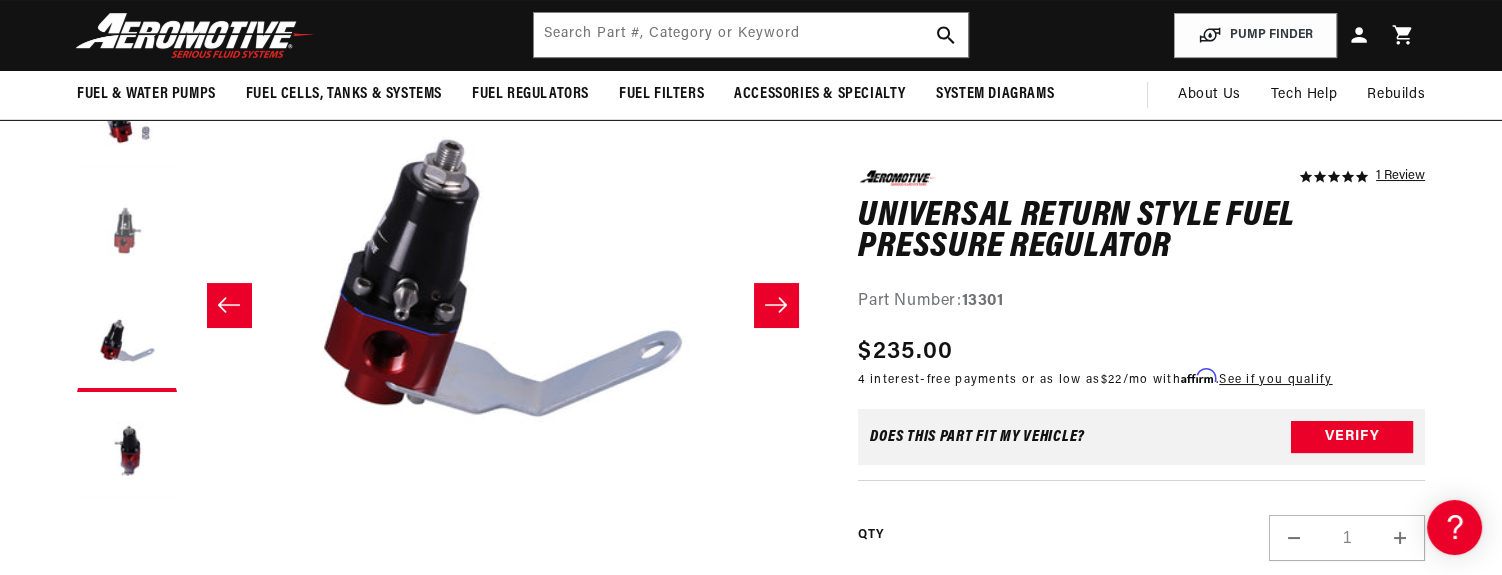 click at bounding box center (127, 232) 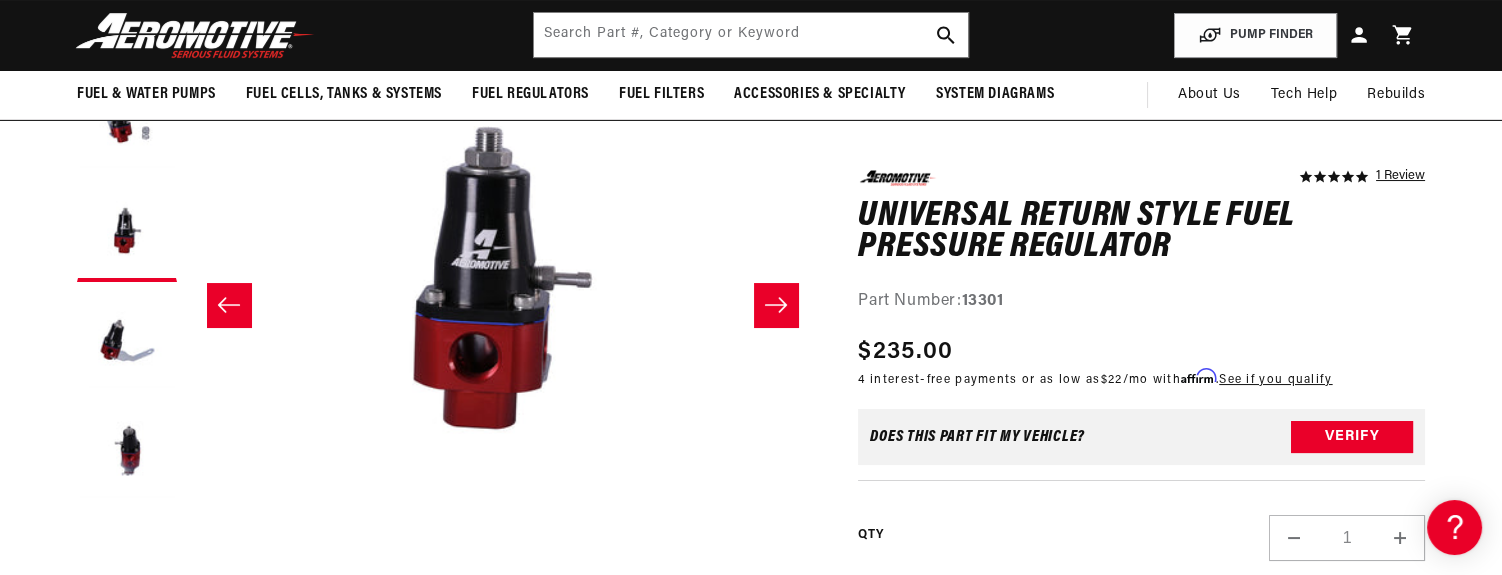 scroll, scrollTop: 0, scrollLeft: 1262, axis: horizontal 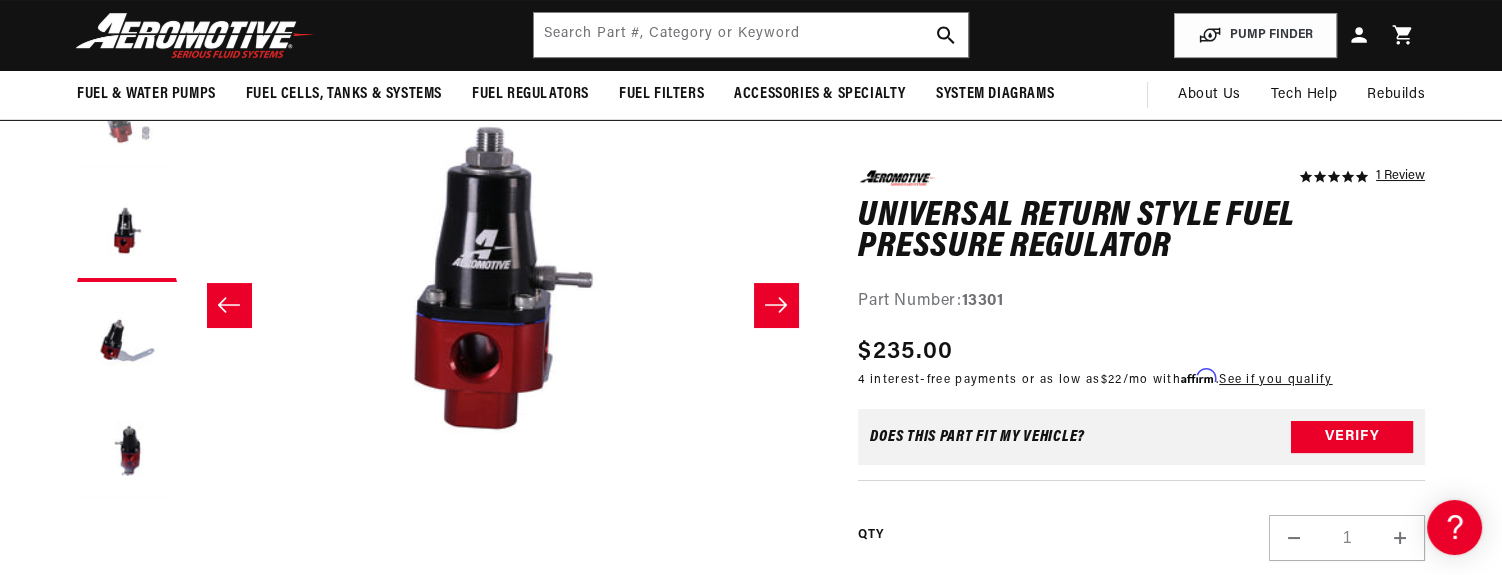 click at bounding box center (127, 122) 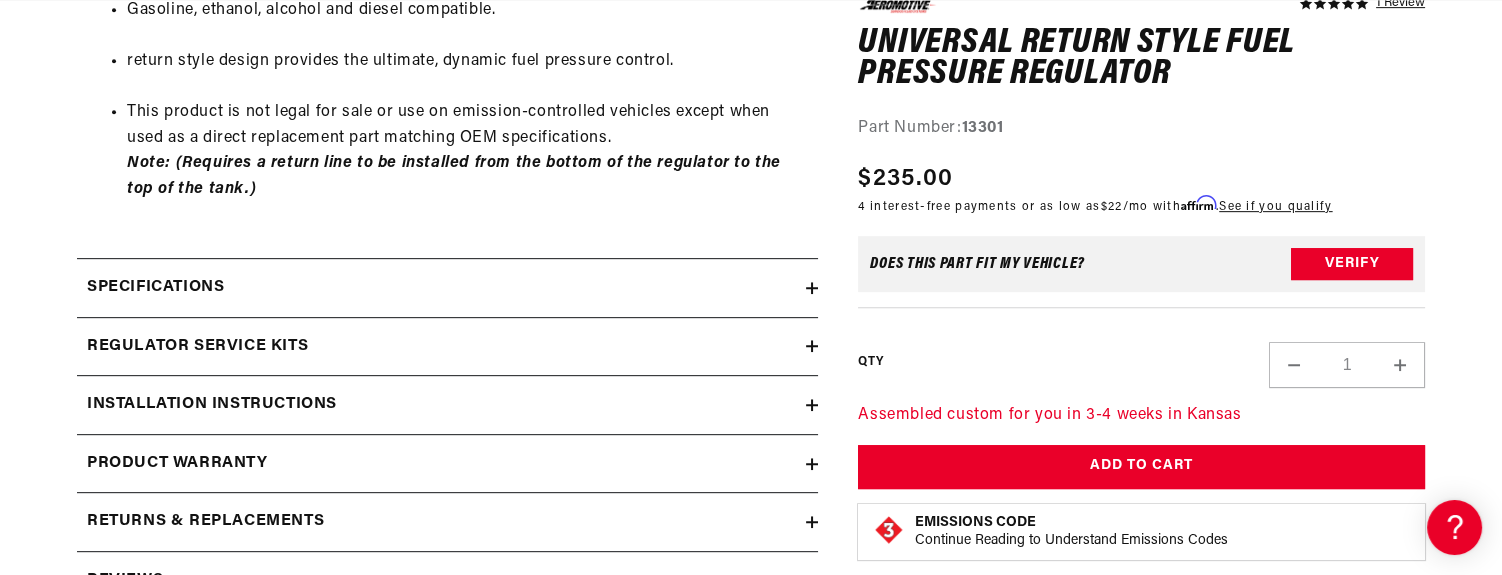 scroll, scrollTop: 1513, scrollLeft: 0, axis: vertical 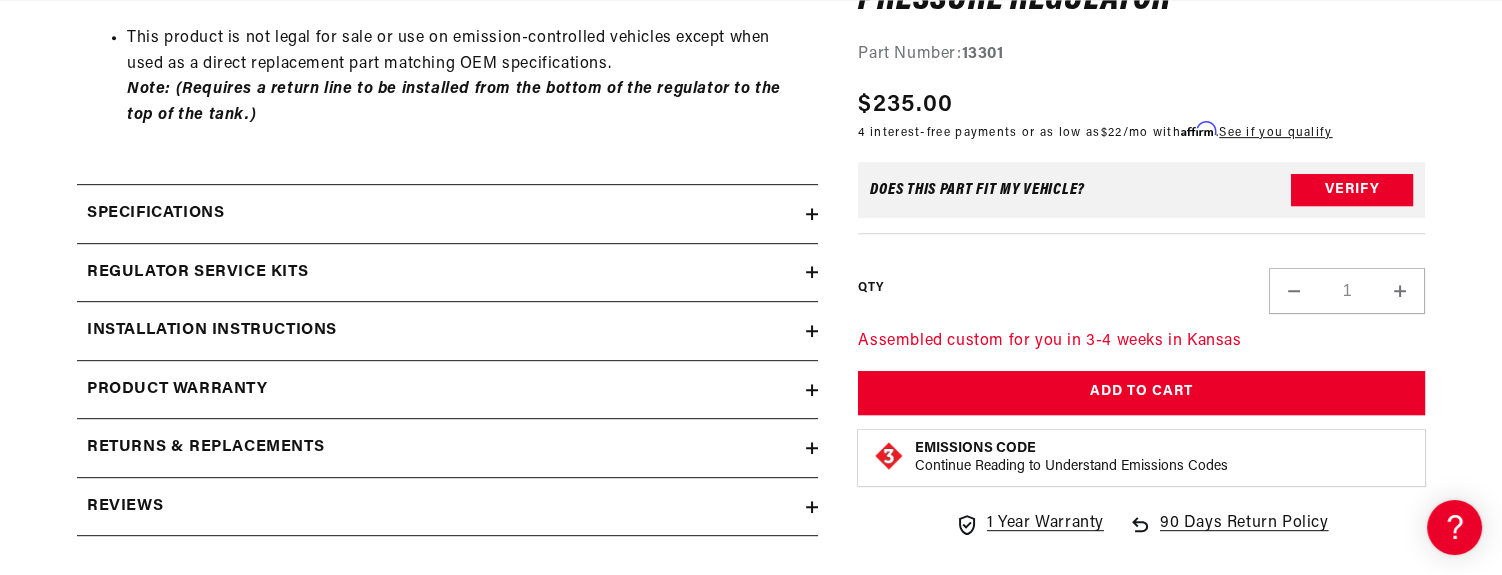 click on "Installation Instructions" at bounding box center (212, 331) 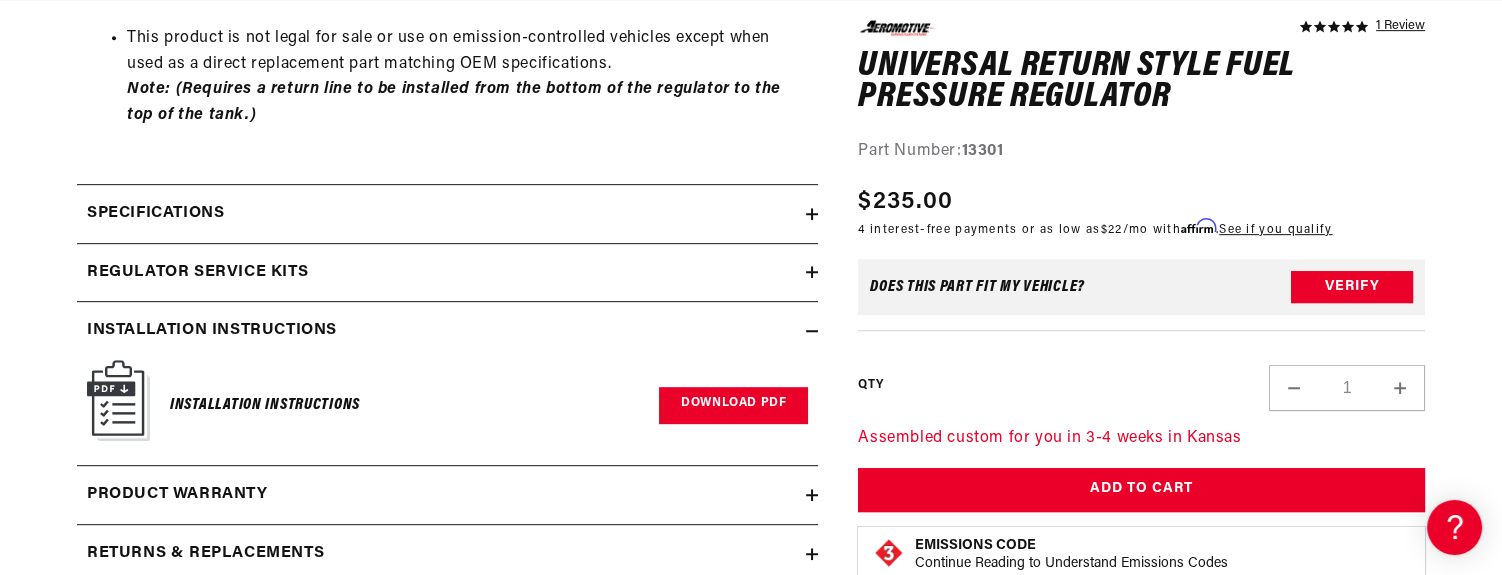 click on "Download PDF" at bounding box center [733, 405] 